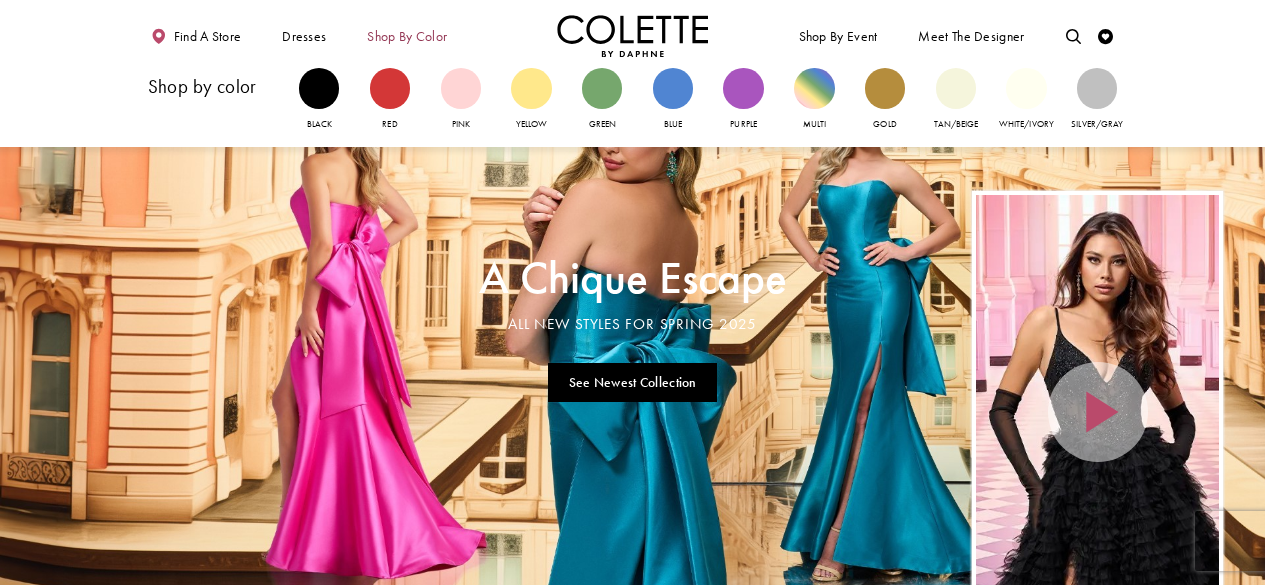 scroll, scrollTop: 0, scrollLeft: 0, axis: both 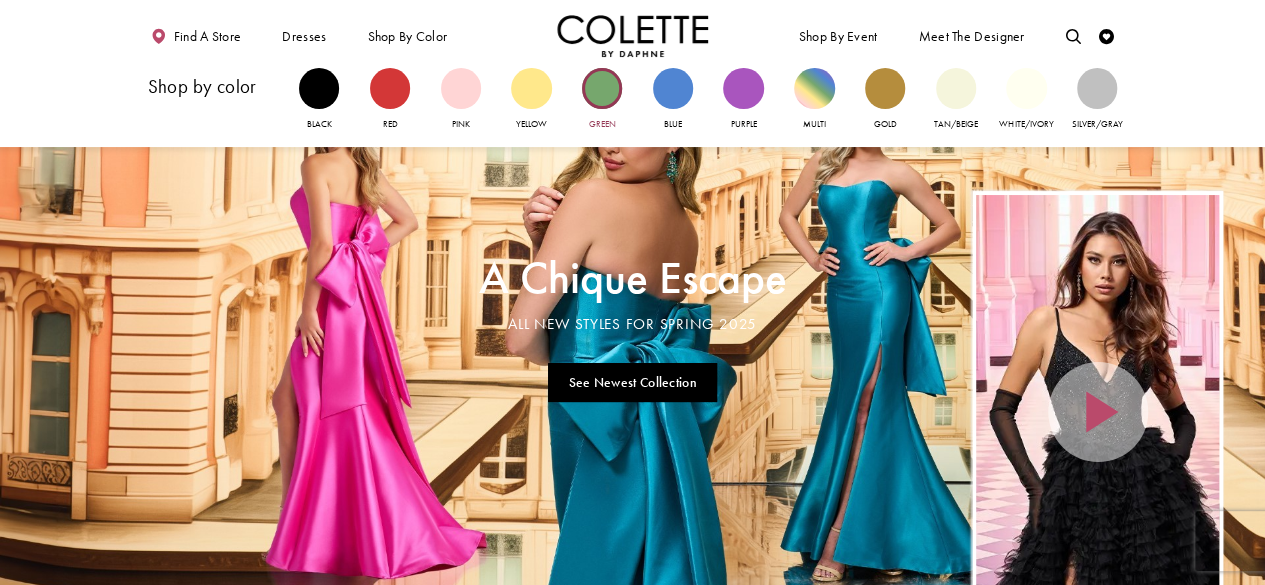 click at bounding box center [602, 88] 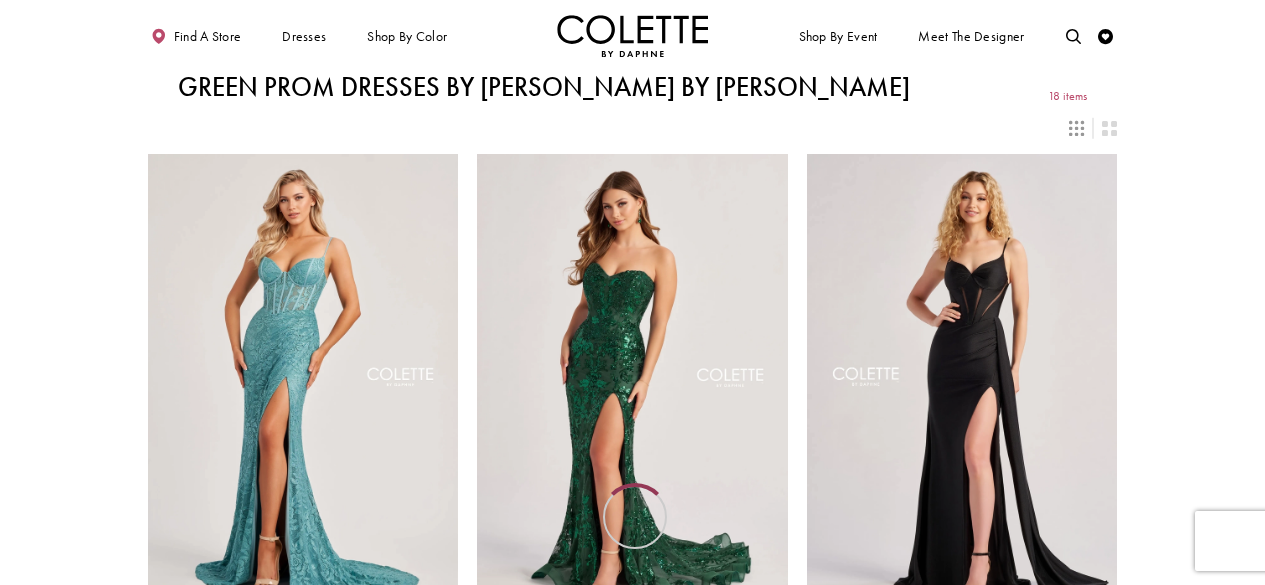 scroll, scrollTop: 0, scrollLeft: 0, axis: both 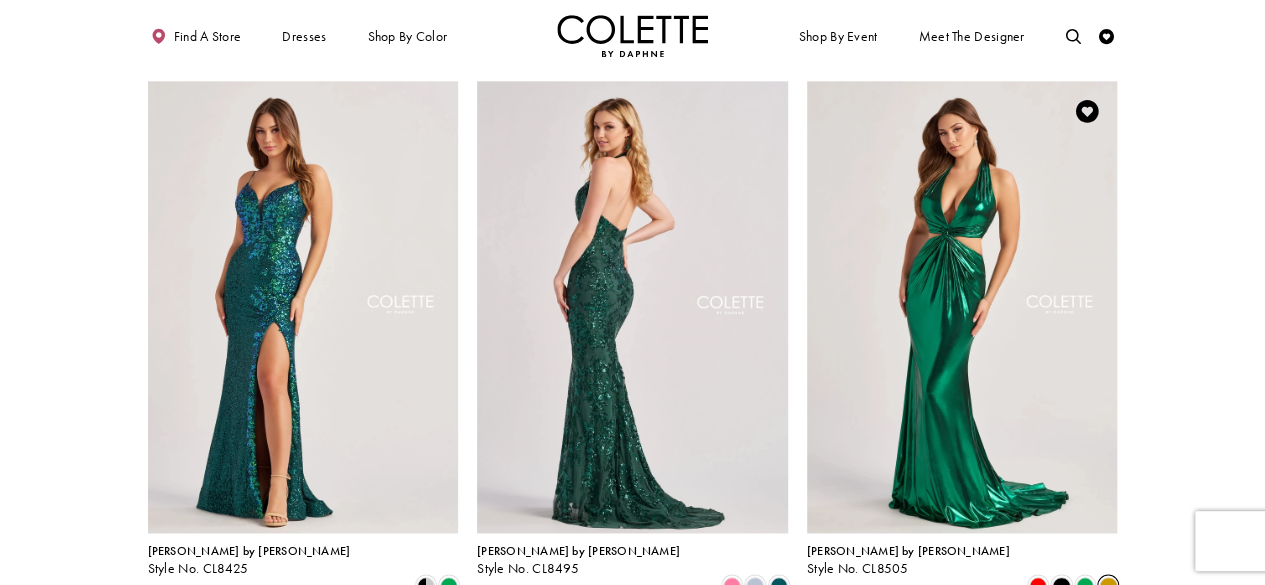 click at bounding box center (1108, 585) 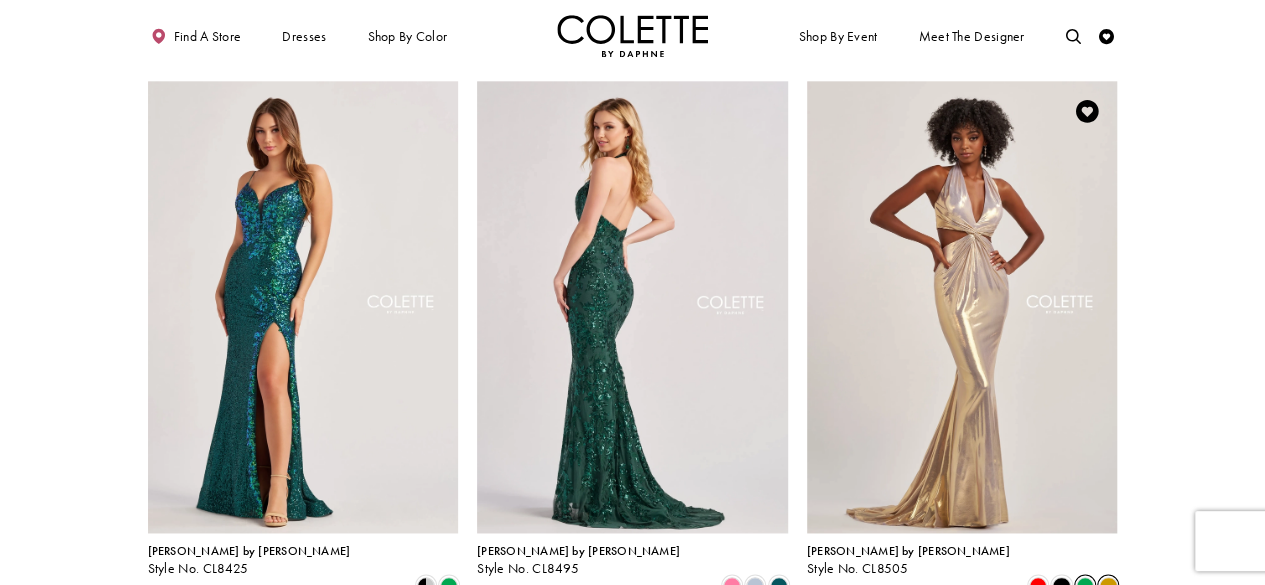 click at bounding box center [1085, 585] 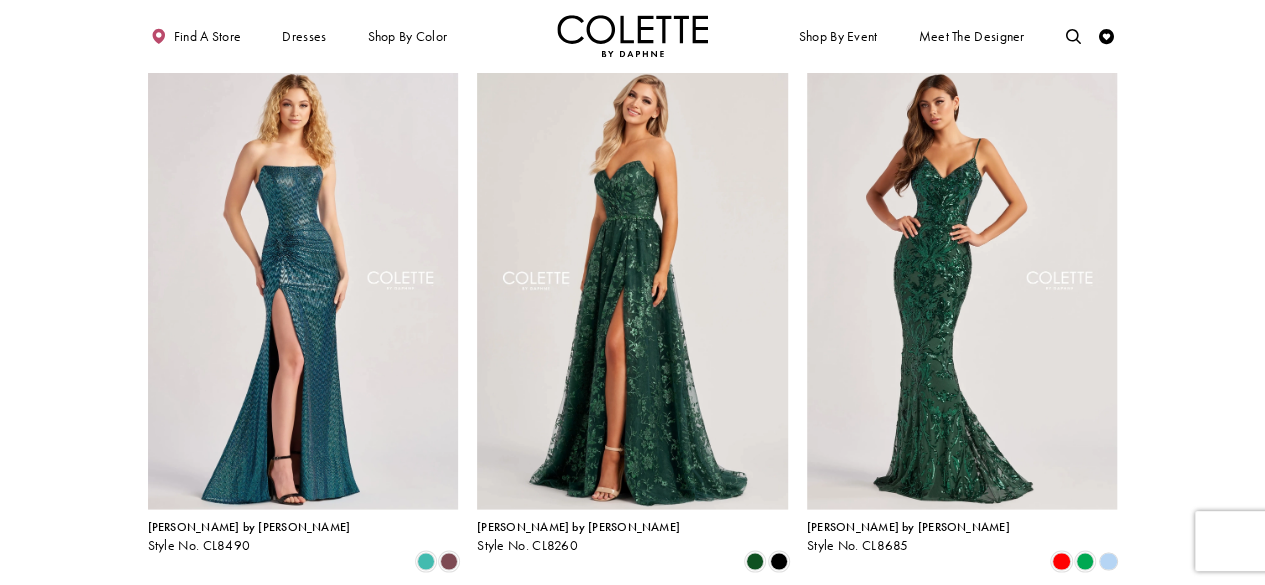 scroll, scrollTop: 1788, scrollLeft: 0, axis: vertical 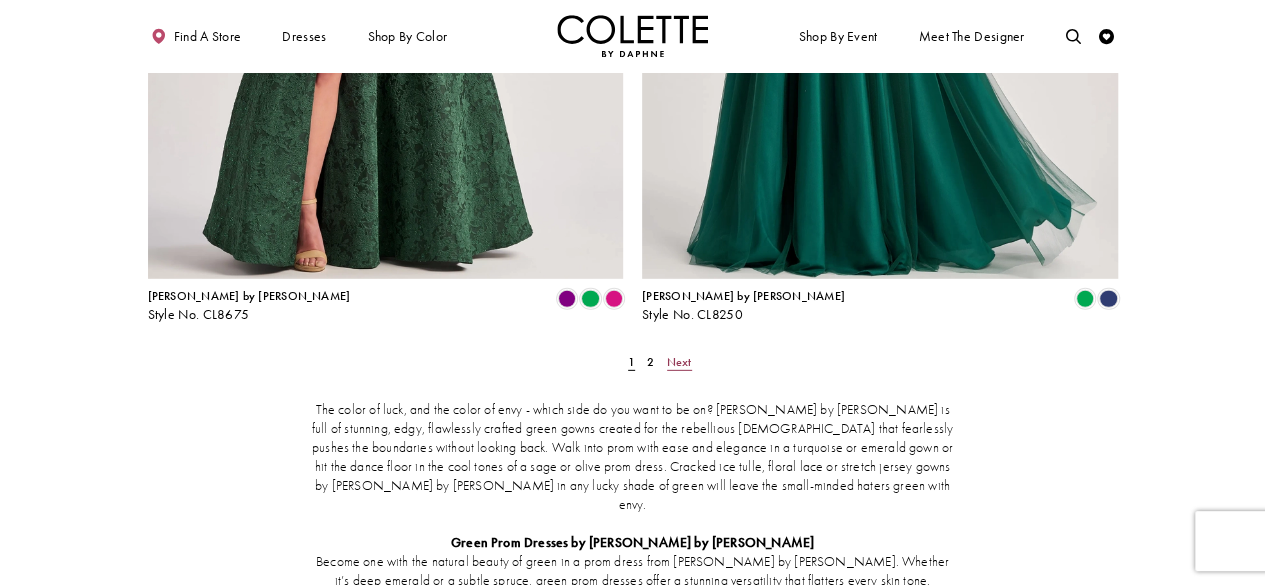 click on "Next" at bounding box center [679, 362] 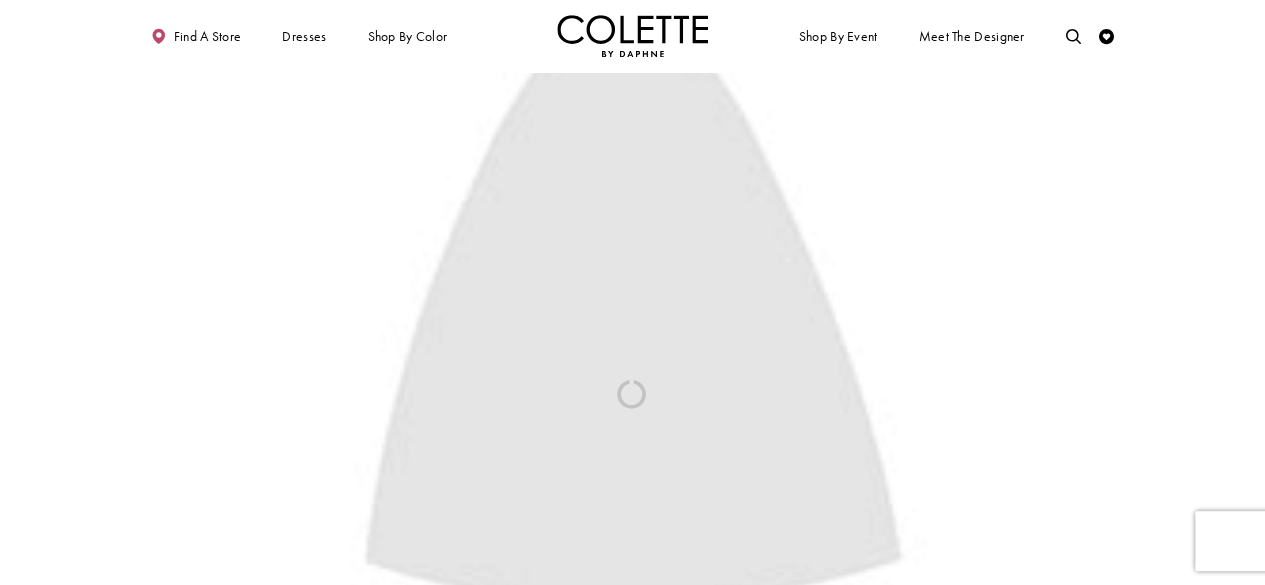 scroll, scrollTop: 82, scrollLeft: 0, axis: vertical 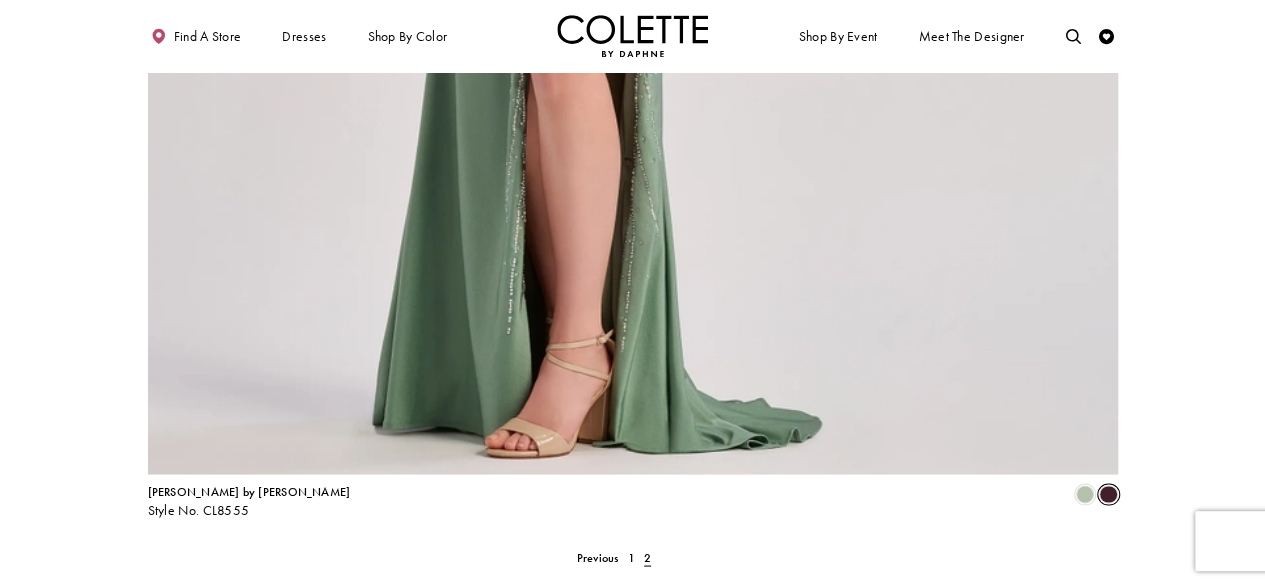 click at bounding box center [1108, 494] 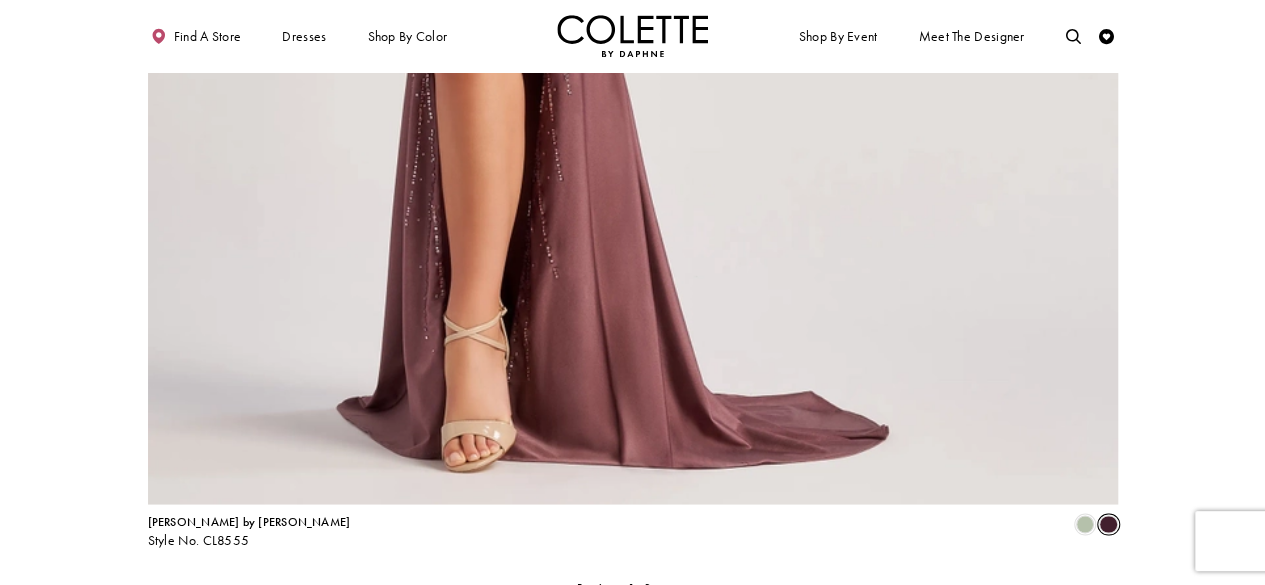 scroll, scrollTop: 1816, scrollLeft: 0, axis: vertical 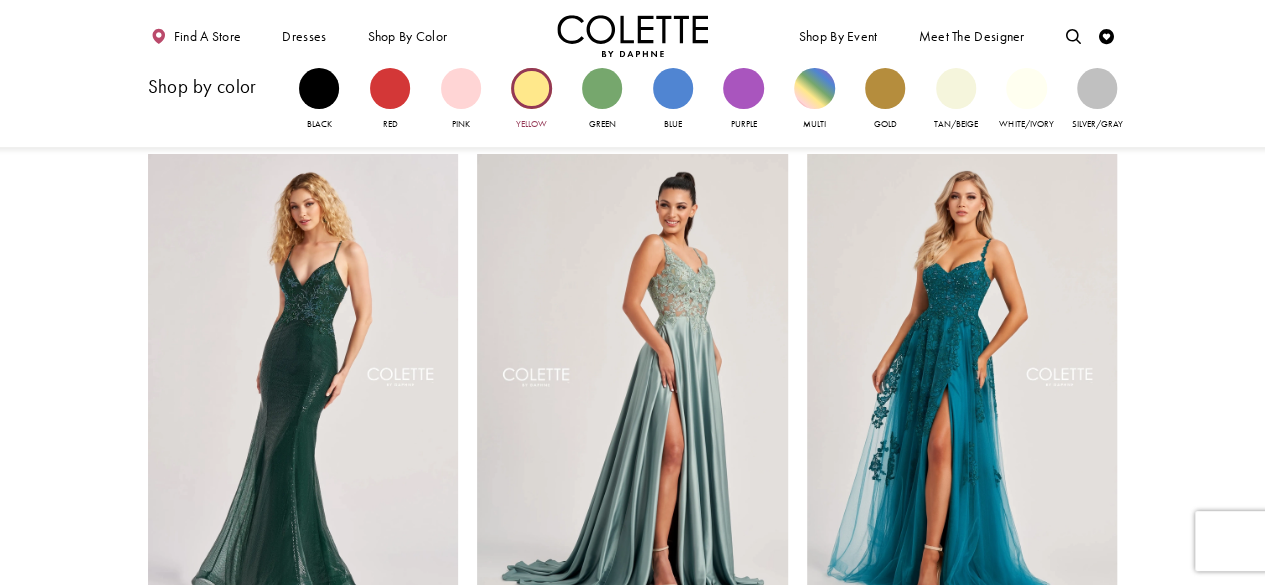 click at bounding box center [531, 88] 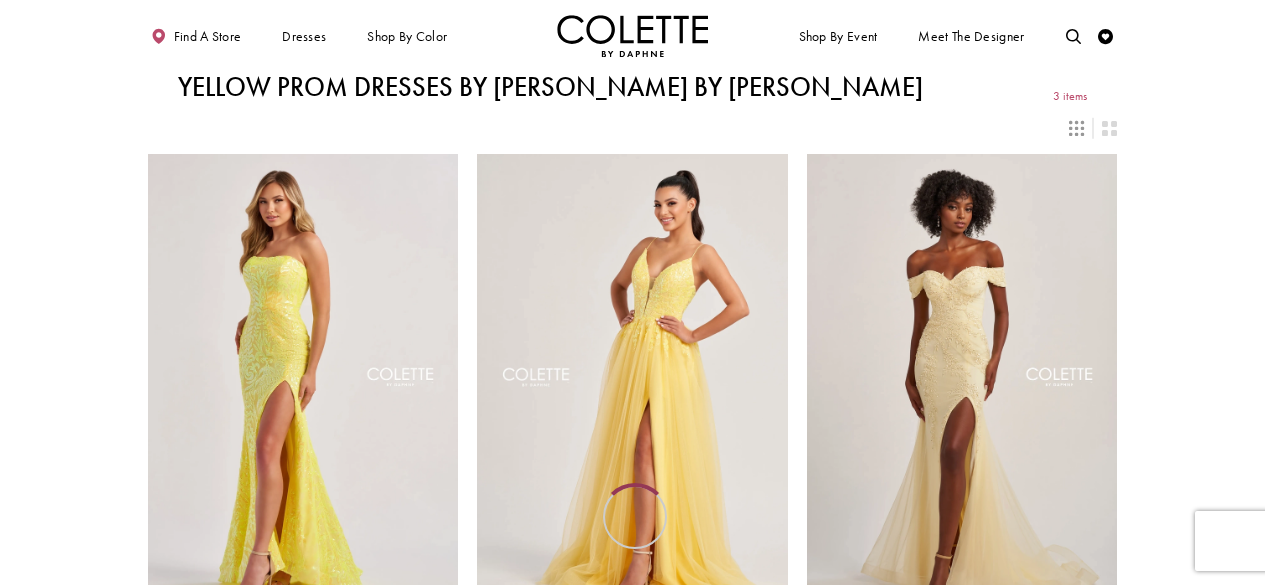 scroll, scrollTop: 0, scrollLeft: 0, axis: both 